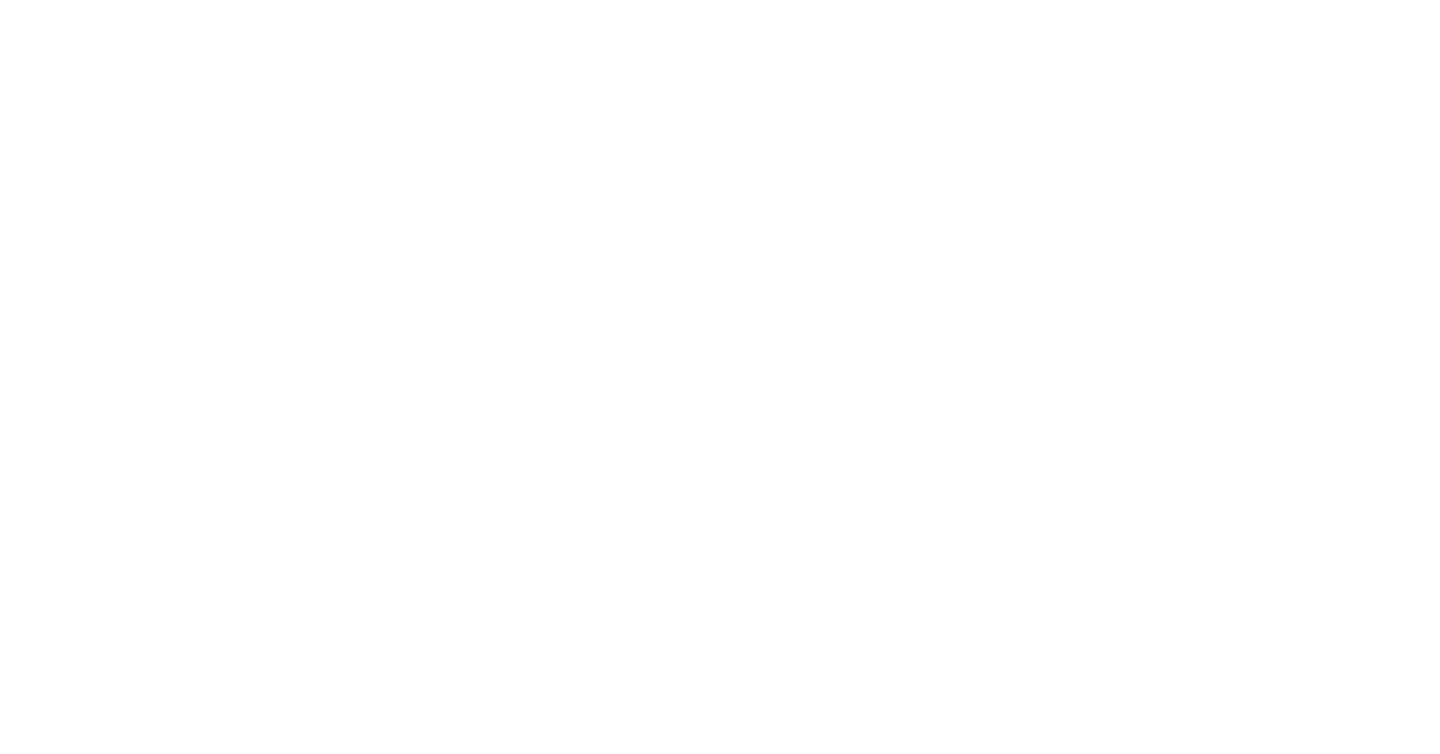 scroll, scrollTop: 0, scrollLeft: 0, axis: both 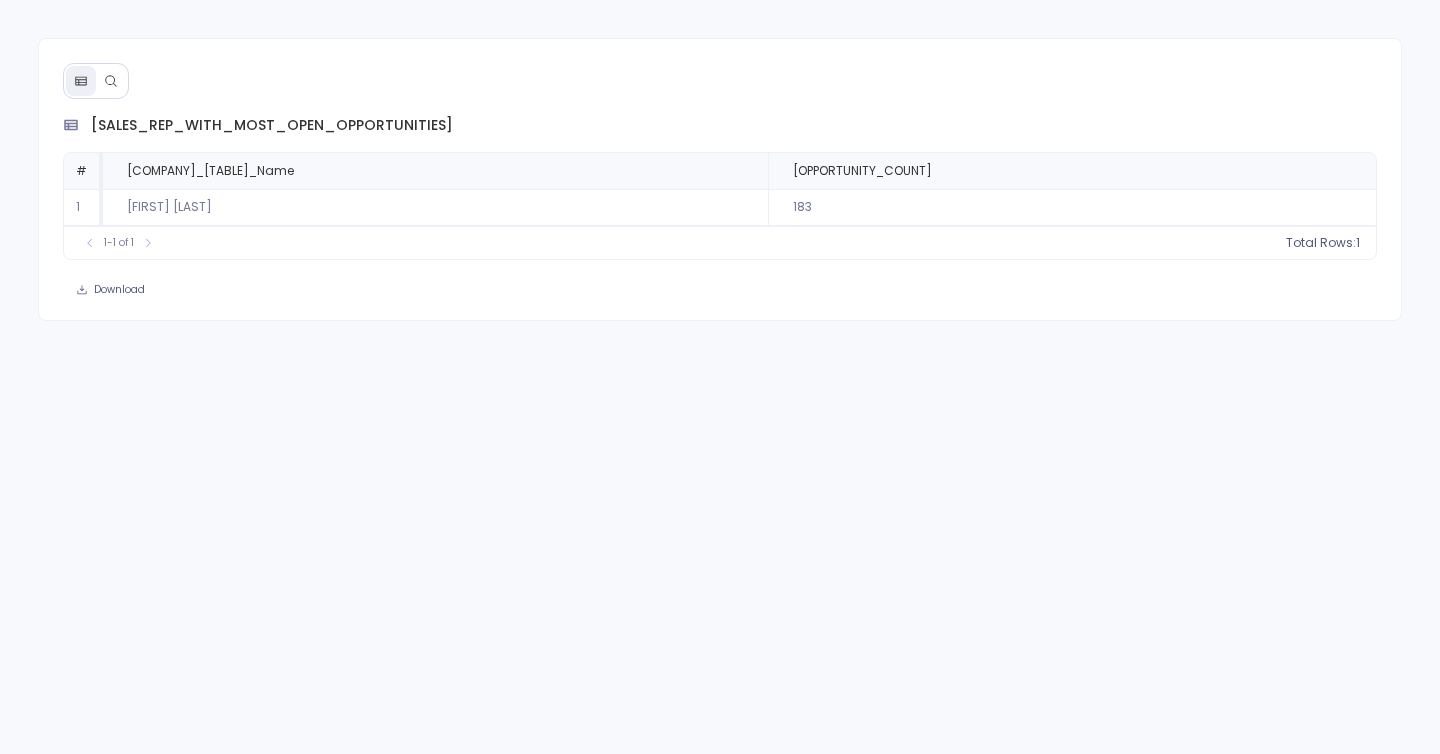 click 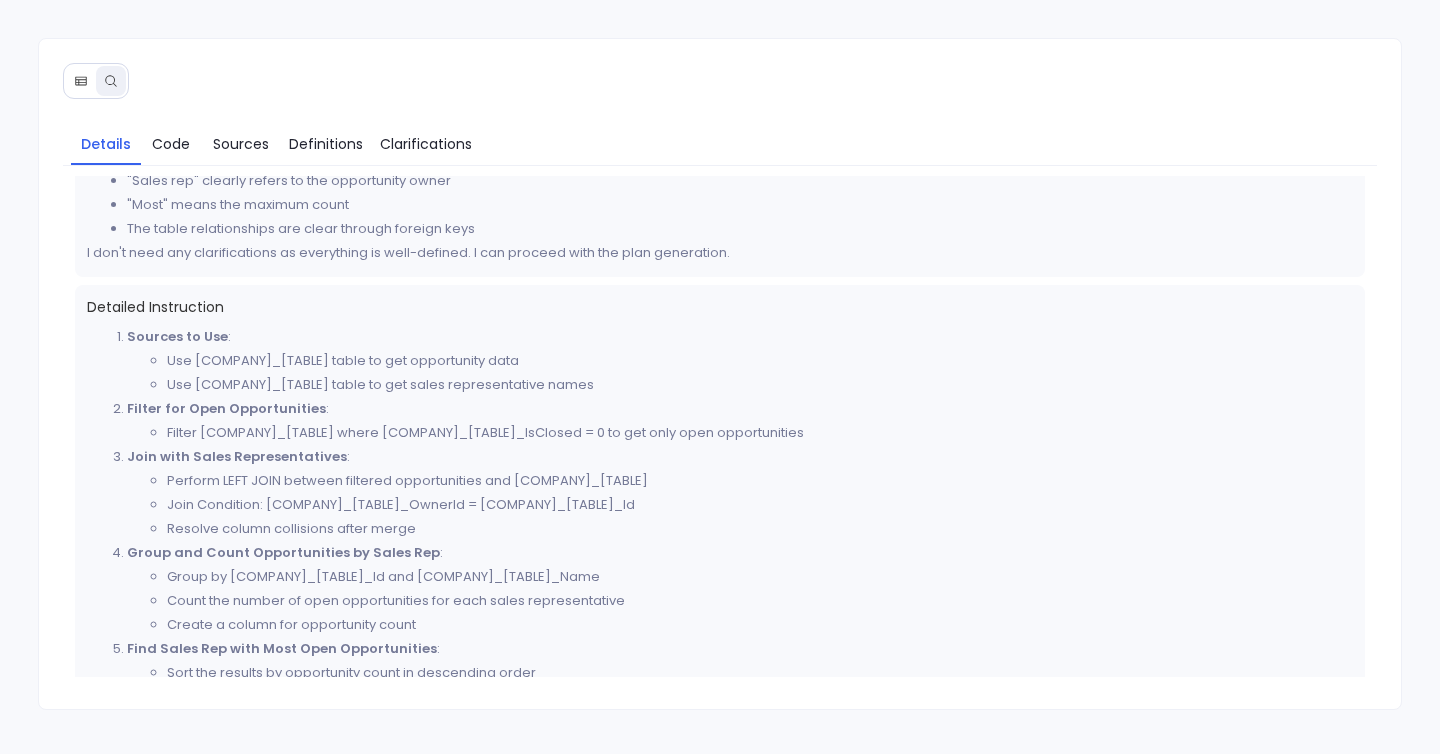 scroll, scrollTop: 464, scrollLeft: 0, axis: vertical 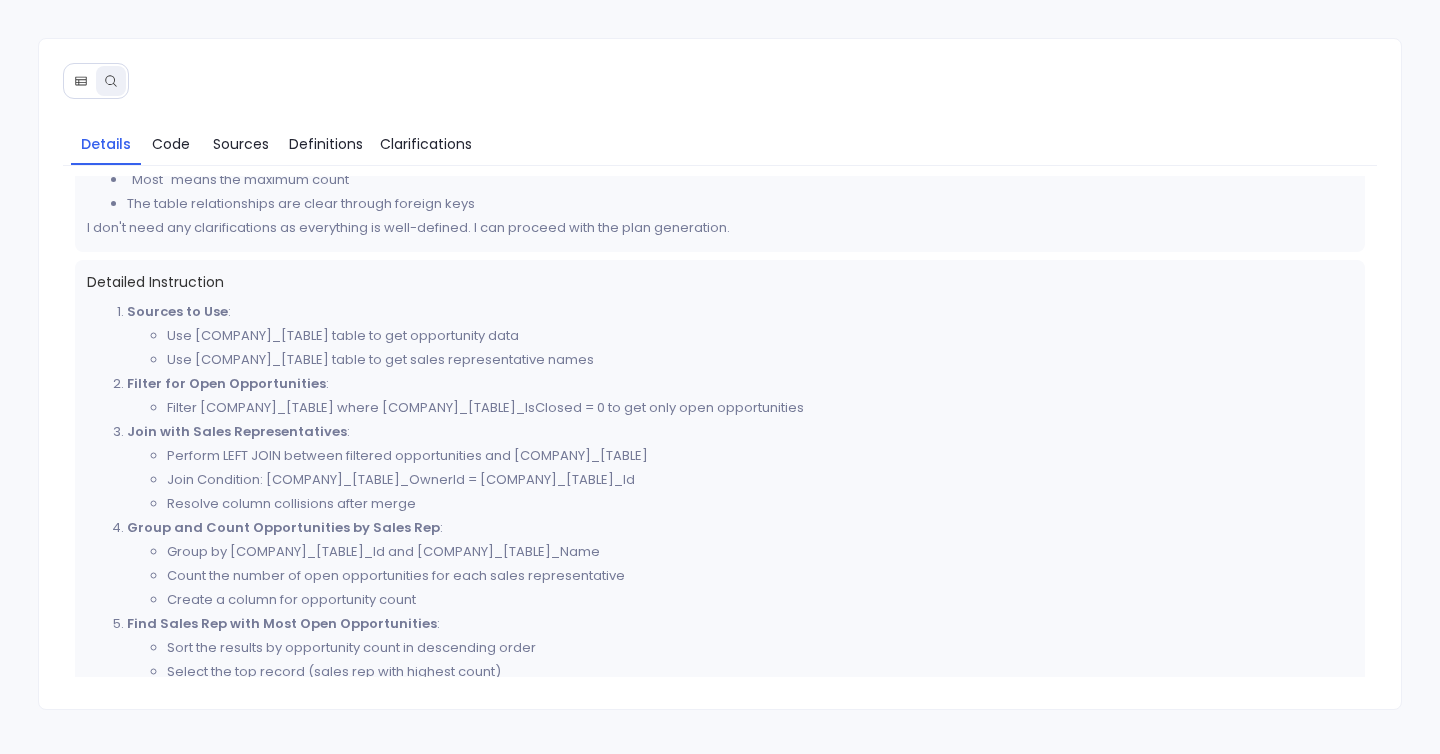 click on "Perform LEFT JOIN between filtered opportunities and [COMPANY]_[TABLE]" at bounding box center (760, 456) 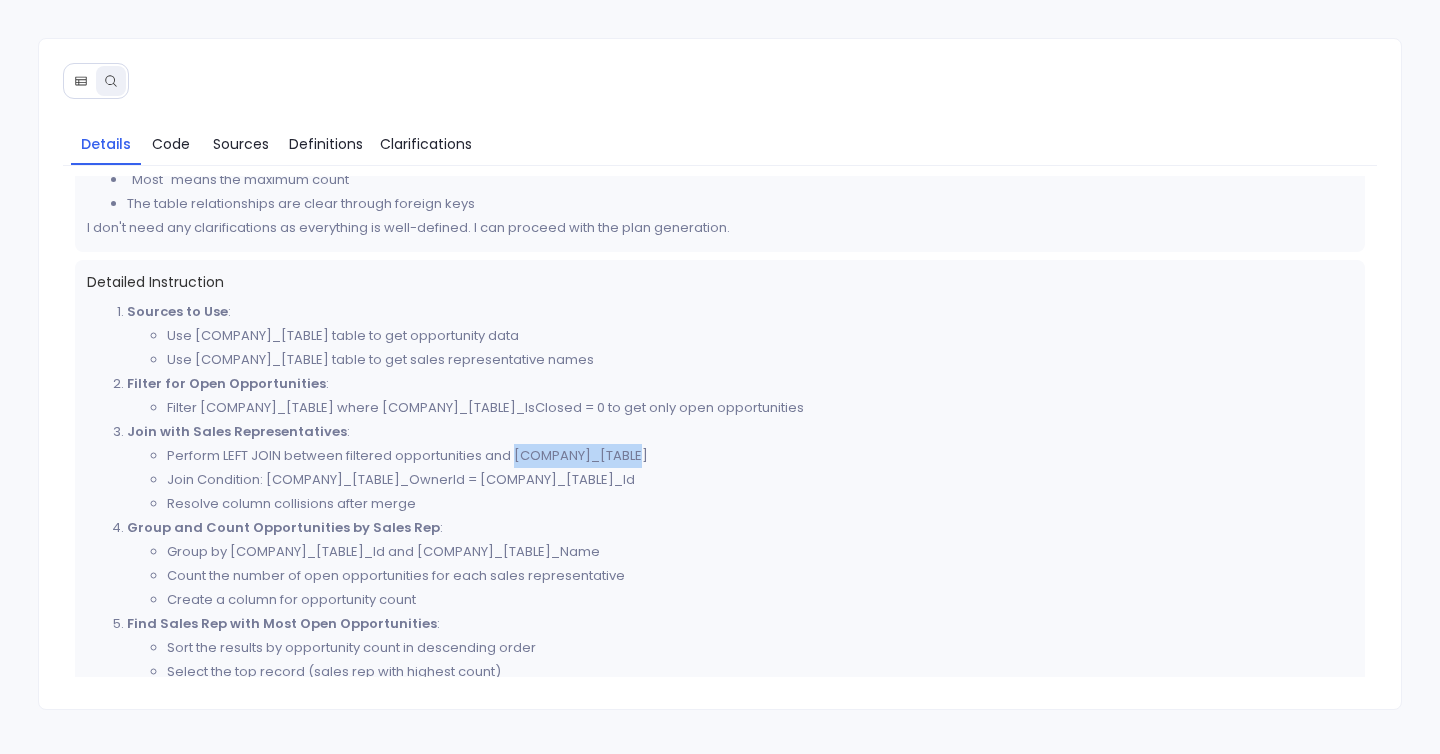 click on "Perform LEFT JOIN between filtered opportunities and [COMPANY]_[TABLE]" at bounding box center (760, 456) 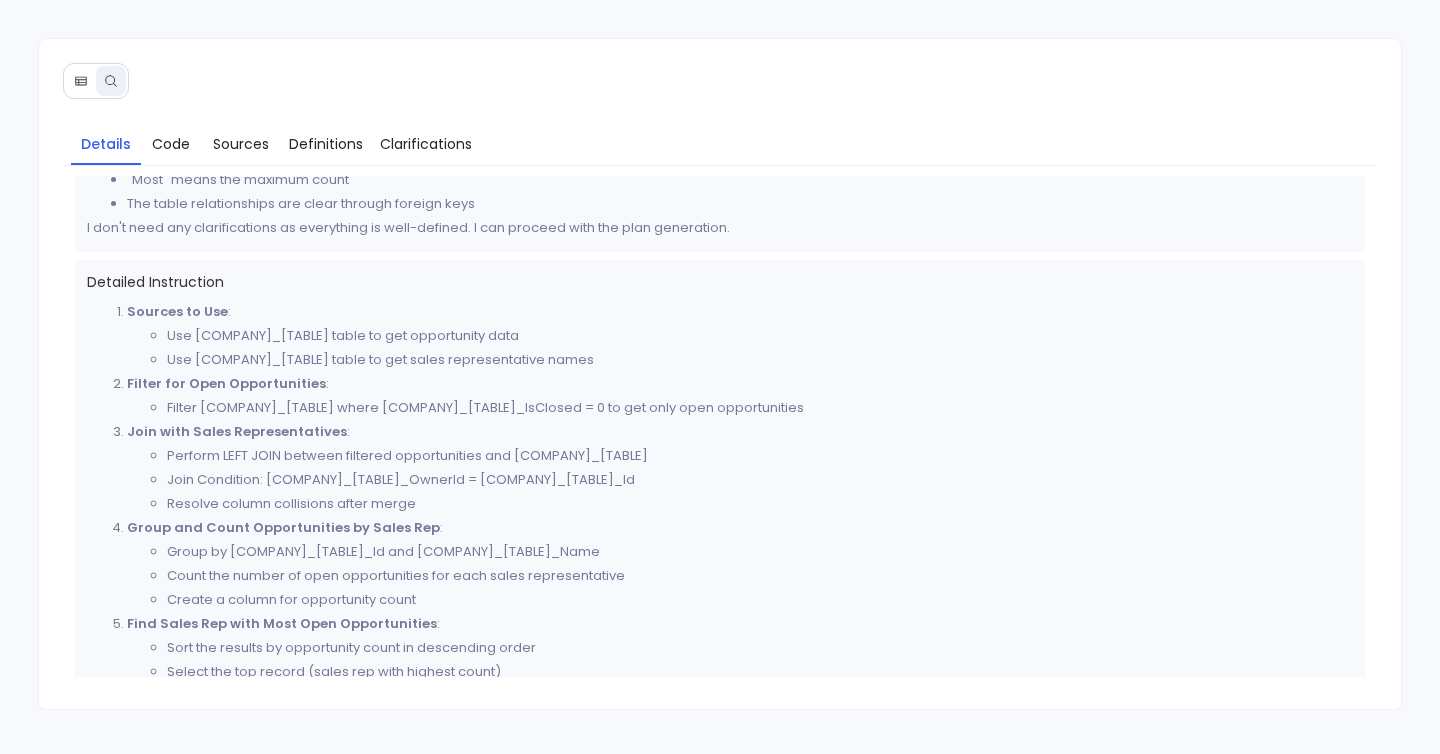 click on "Perform LEFT JOIN between filtered opportunities and [COMPANY]_[TABLE]" at bounding box center (760, 456) 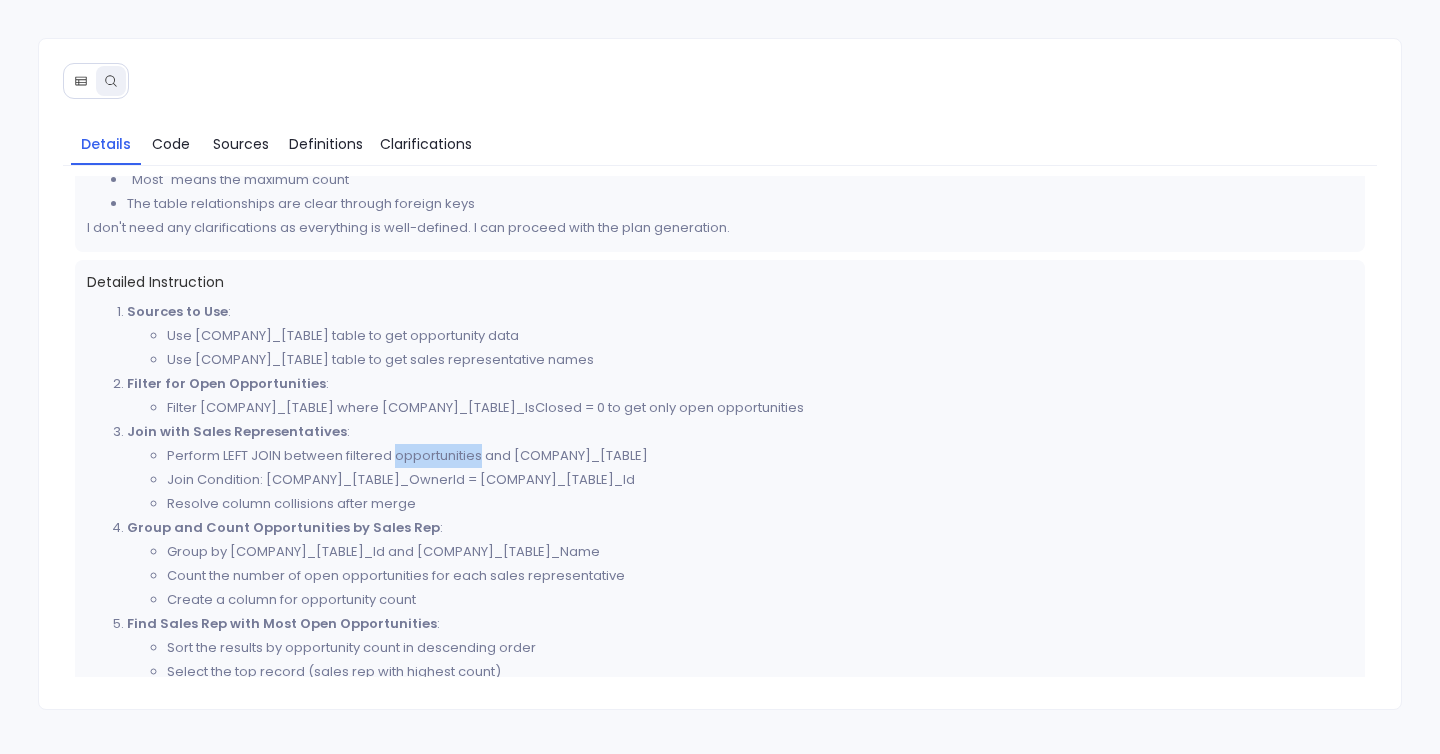 click on "Perform LEFT JOIN between filtered opportunities and [COMPANY]_[TABLE]" at bounding box center [760, 456] 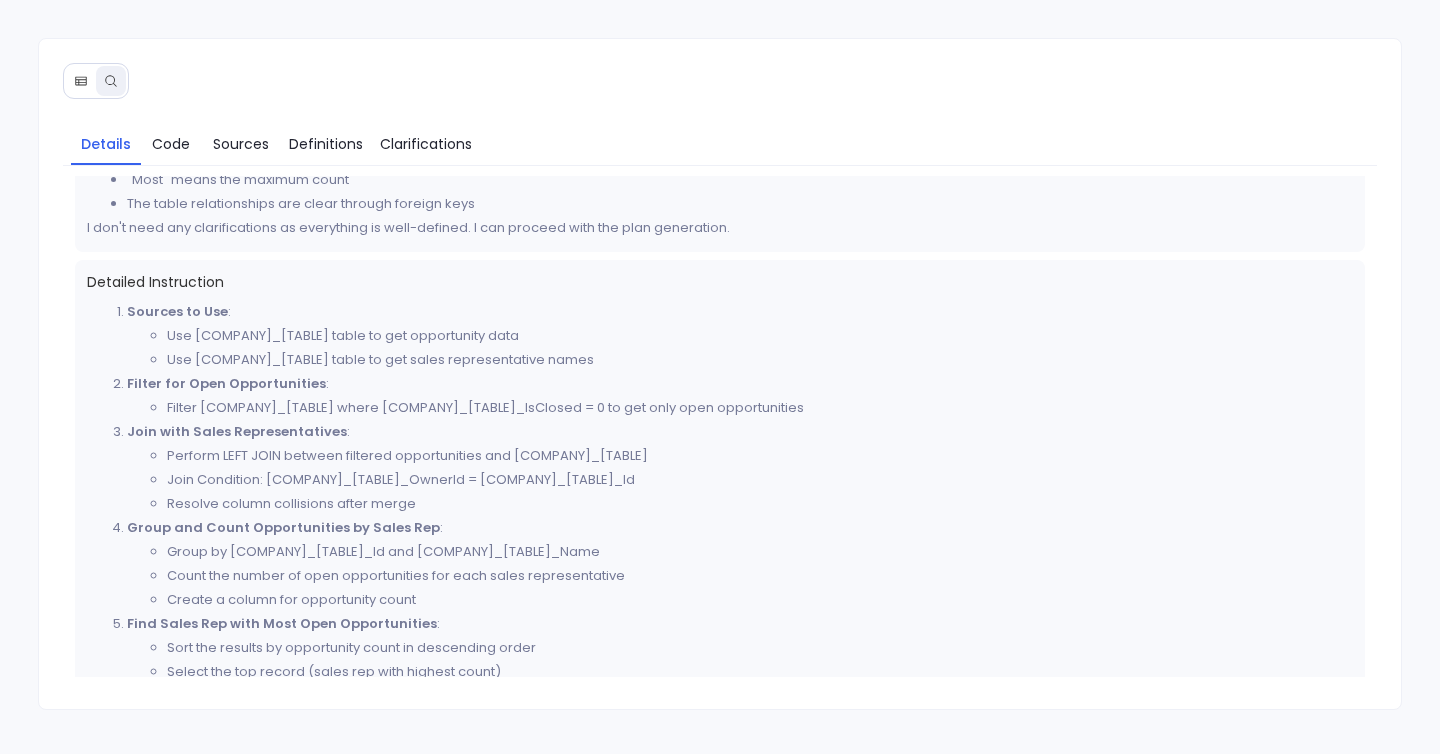 click on "Perform LEFT JOIN between filtered opportunities and [COMPANY]_[TABLE]" at bounding box center (760, 456) 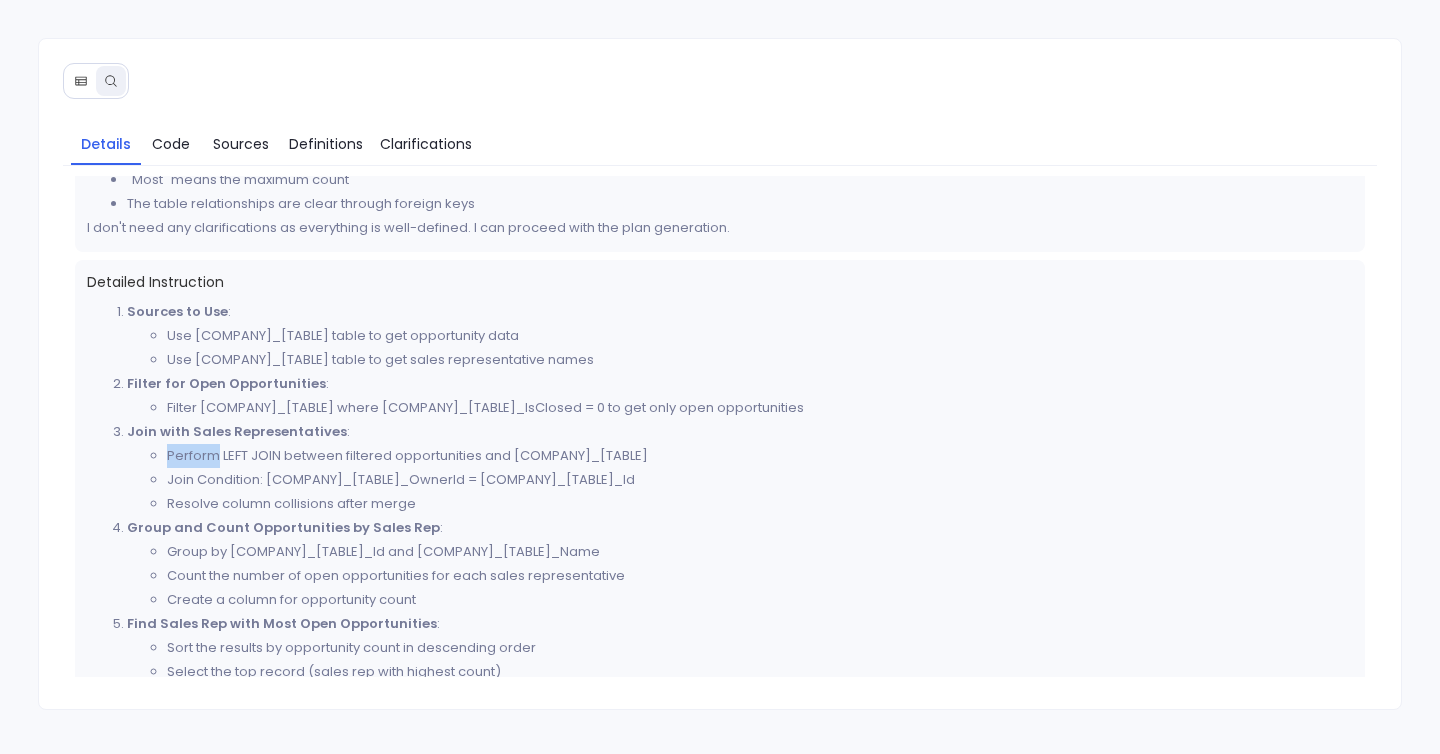 click on "Perform LEFT JOIN between filtered opportunities and [COMPANY]_[TABLE]" at bounding box center [760, 456] 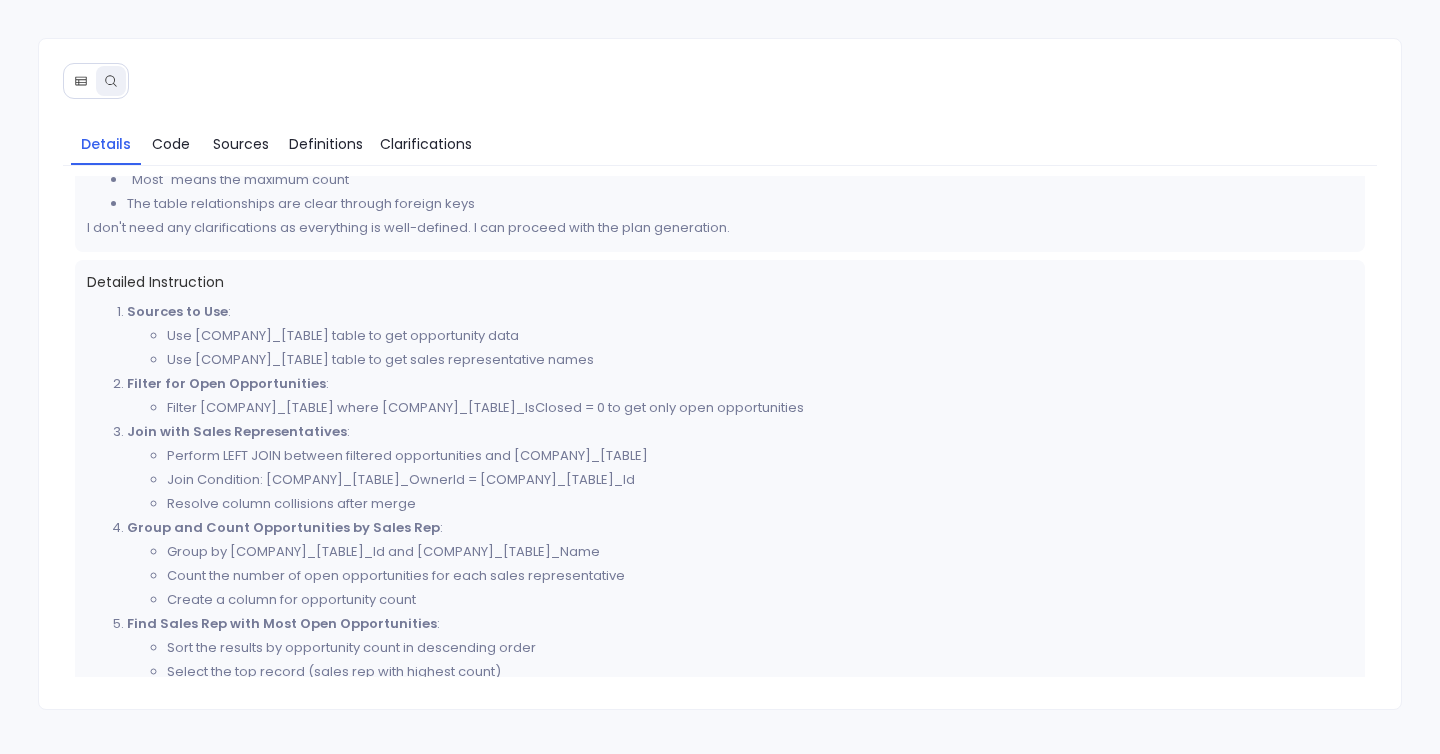click on "Perform LEFT JOIN between filtered opportunities and [COMPANY]_[TABLE]" at bounding box center [760, 456] 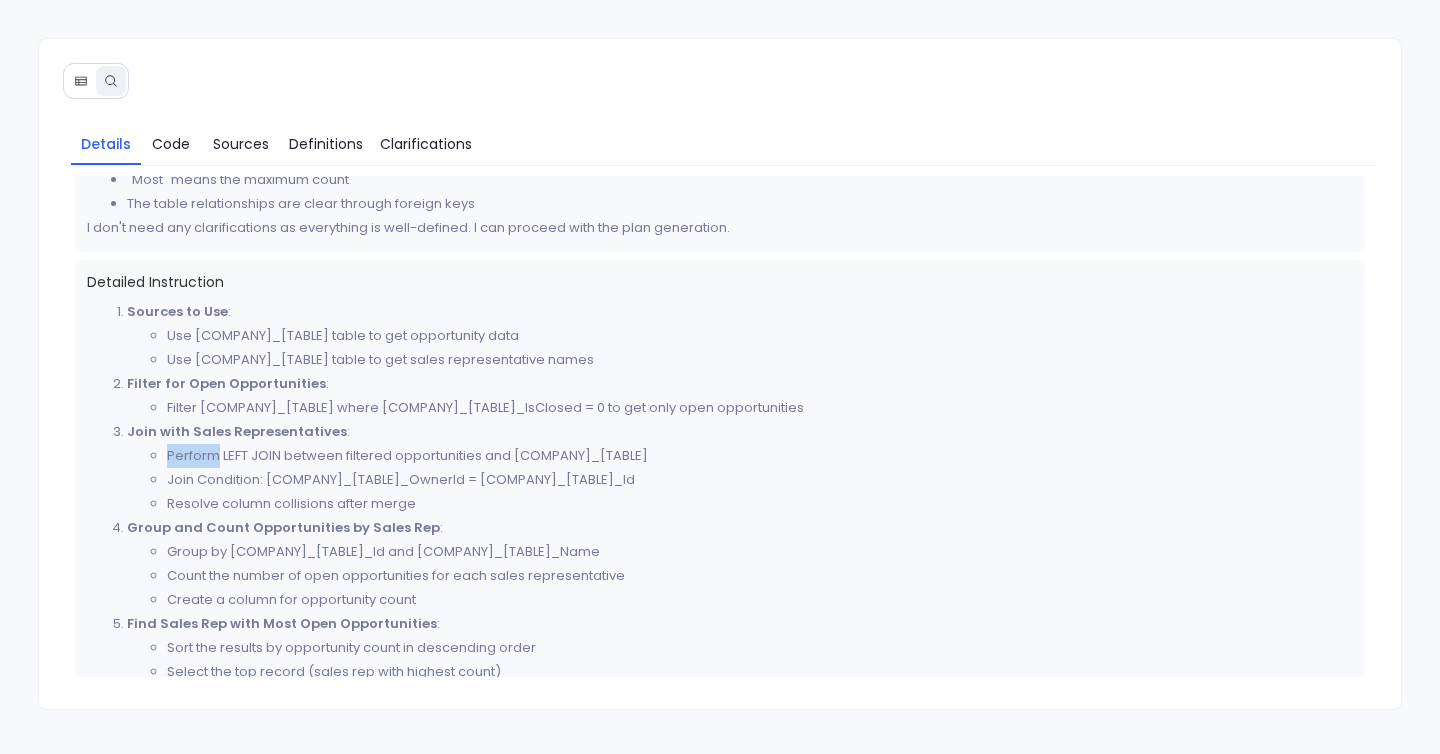 click on "Perform LEFT JOIN between filtered opportunities and [COMPANY]_[TABLE]" at bounding box center [760, 456] 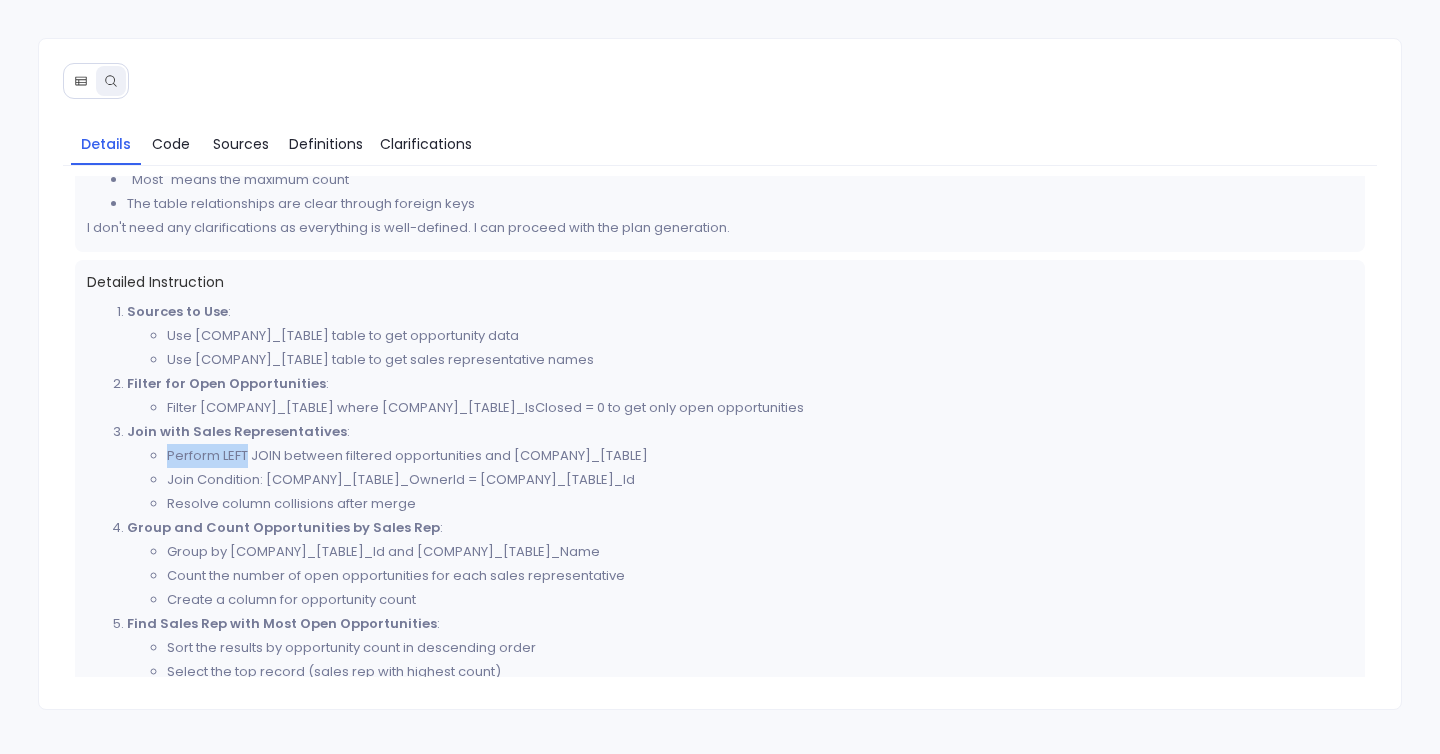 click on "Perform LEFT JOIN between filtered opportunities and [COMPANY]_[TABLE]" at bounding box center [760, 456] 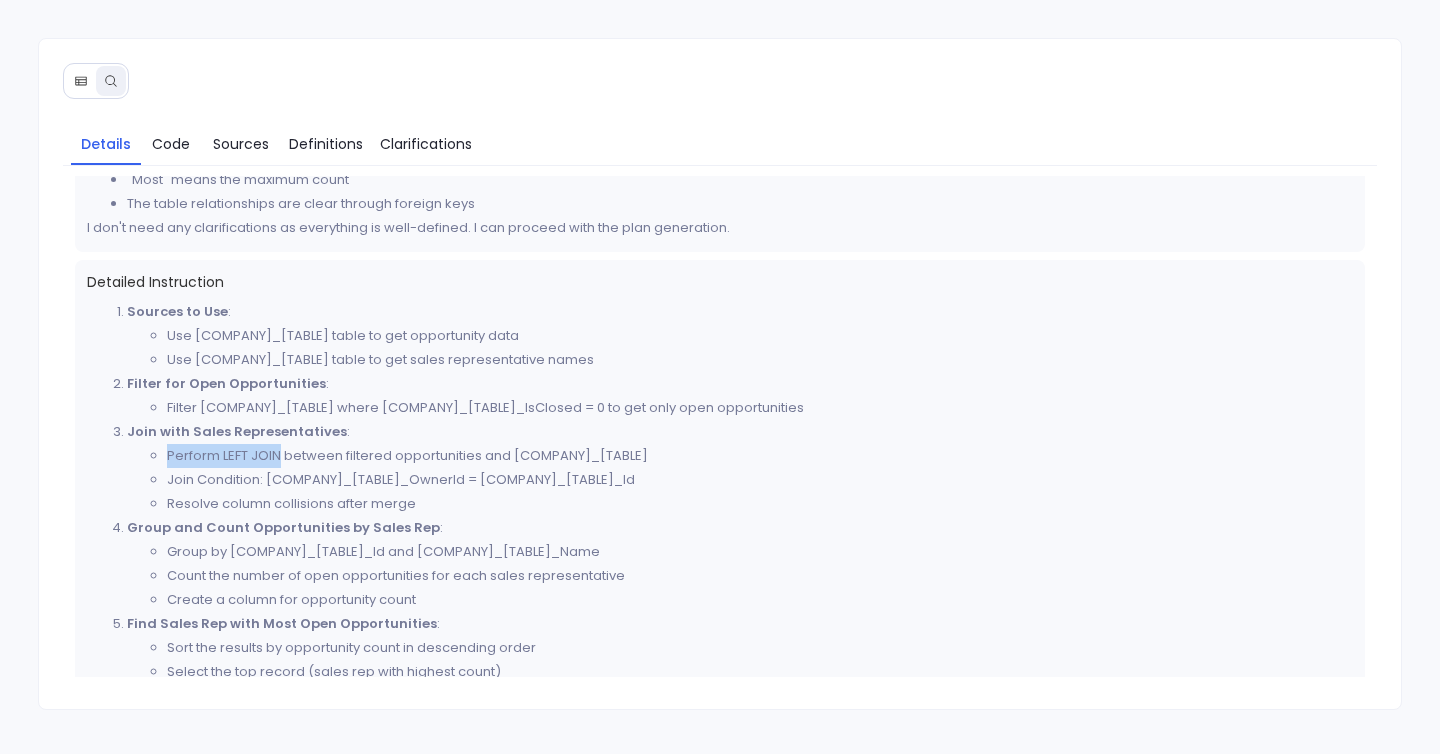 click on "Perform LEFT JOIN between filtered opportunities and [COMPANY]_[TABLE]" at bounding box center (760, 456) 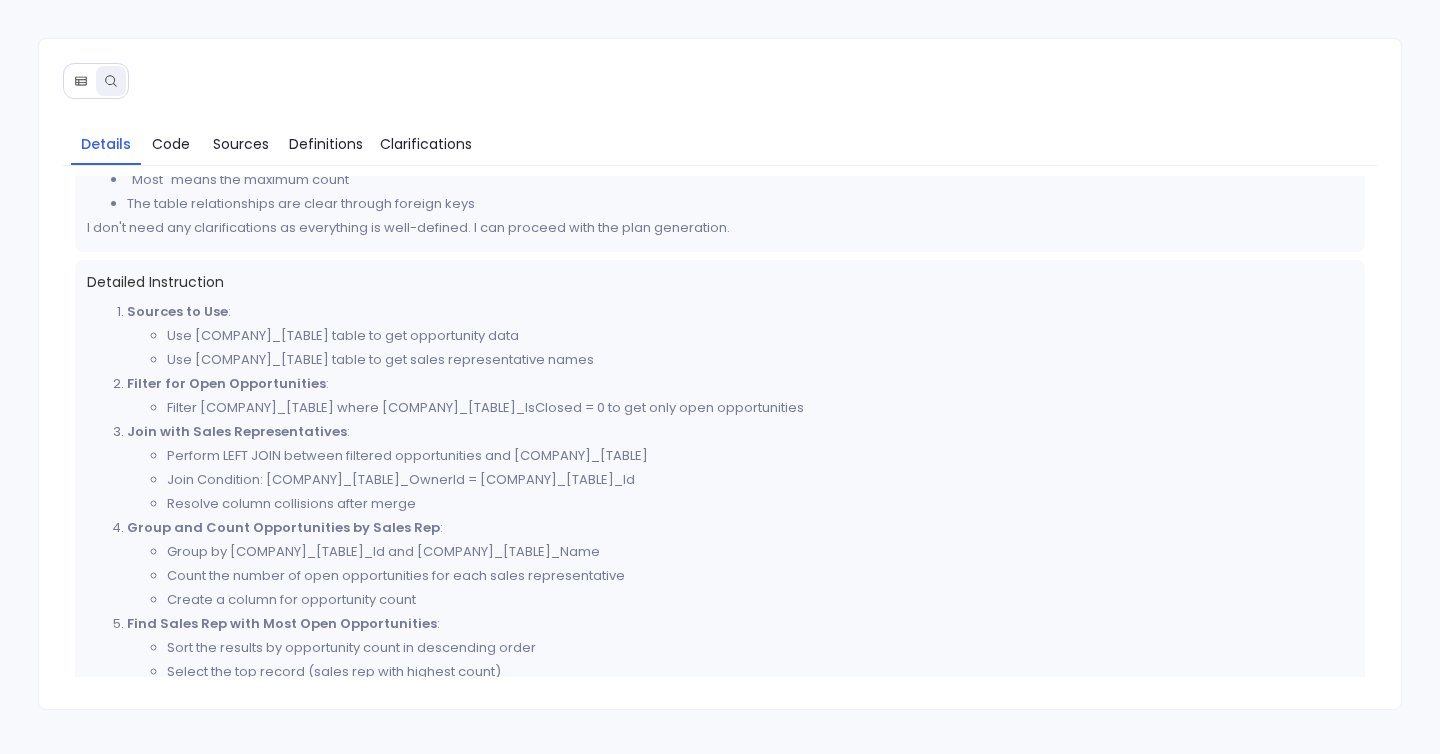 click on "Perform LEFT JOIN between filtered opportunities and [COMPANY]_[TABLE]" at bounding box center (760, 456) 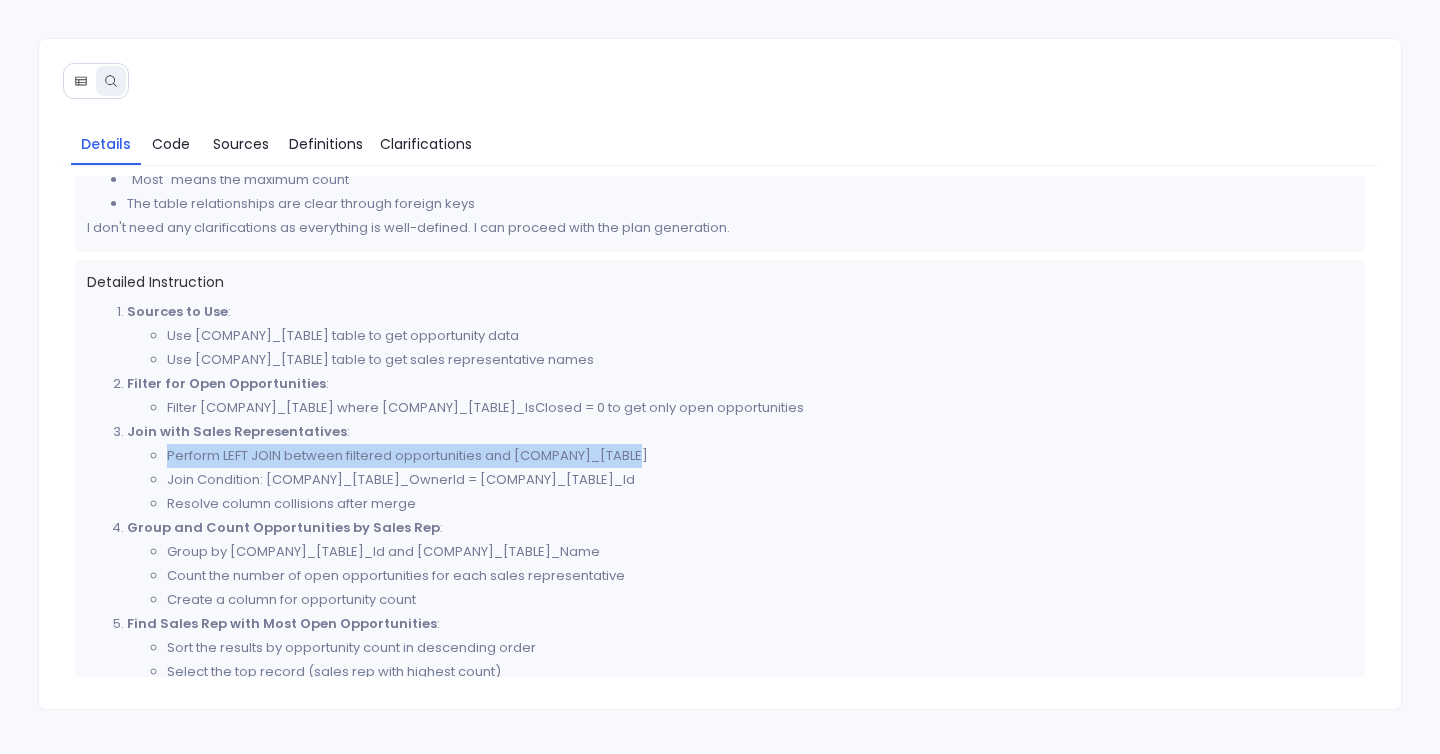 drag, startPoint x: 166, startPoint y: 448, endPoint x: 638, endPoint y: 447, distance: 472.00107 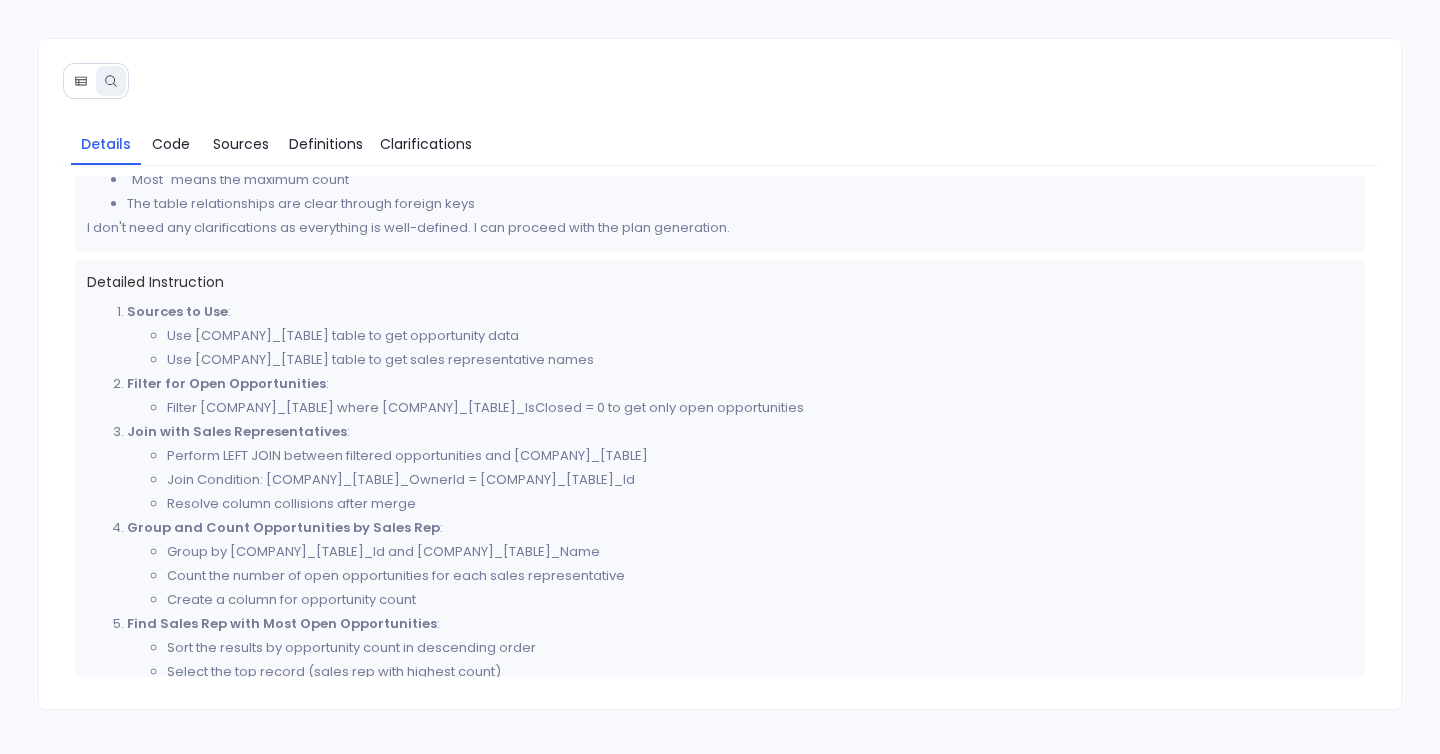 click on "Perform LEFT JOIN between filtered opportunities and [COMPANY]_[TABLE]" at bounding box center [760, 456] 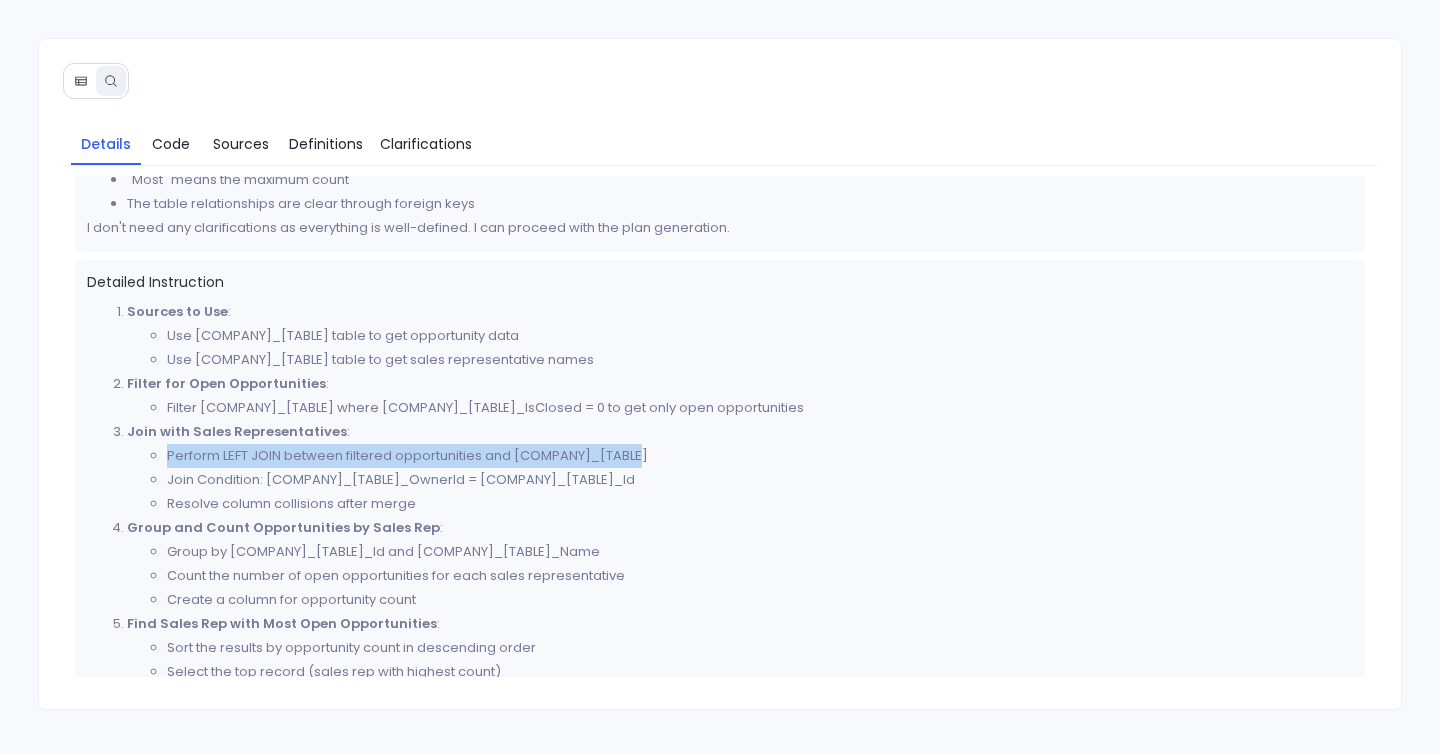 drag, startPoint x: 163, startPoint y: 452, endPoint x: 653, endPoint y: 446, distance: 490.03674 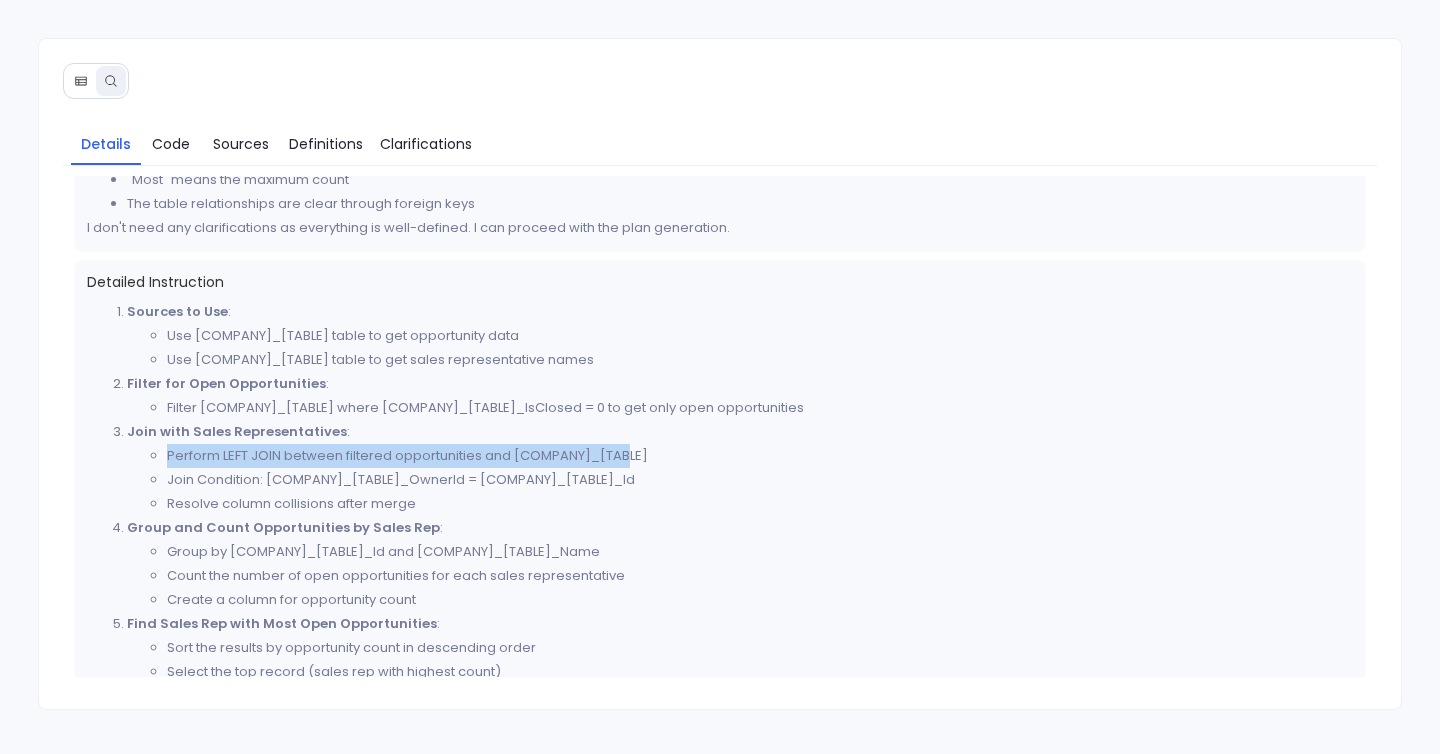 click on "Perform LEFT JOIN between filtered opportunities and [COMPANY]_[TABLE]" at bounding box center (760, 456) 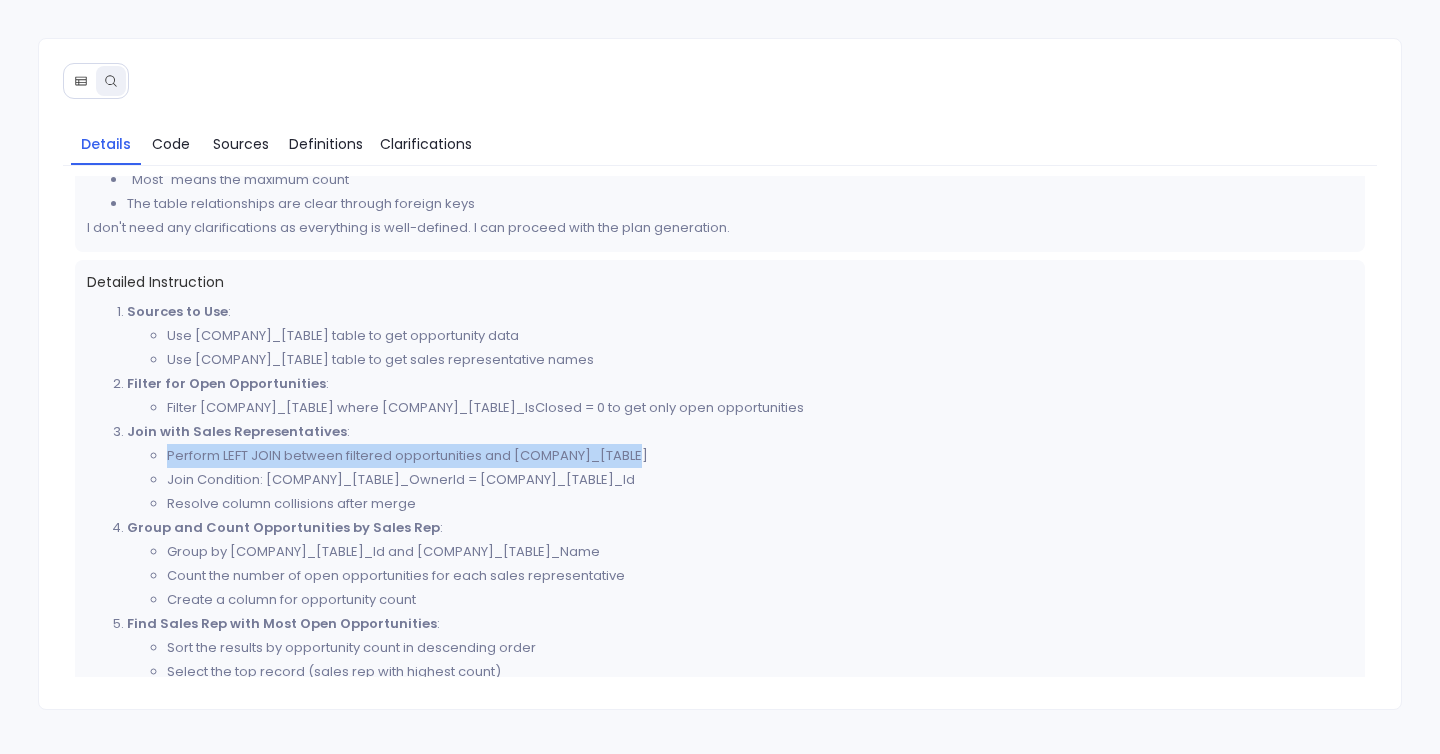 click on "Perform LEFT JOIN between filtered opportunities and [COMPANY]_[TABLE]" at bounding box center [760, 456] 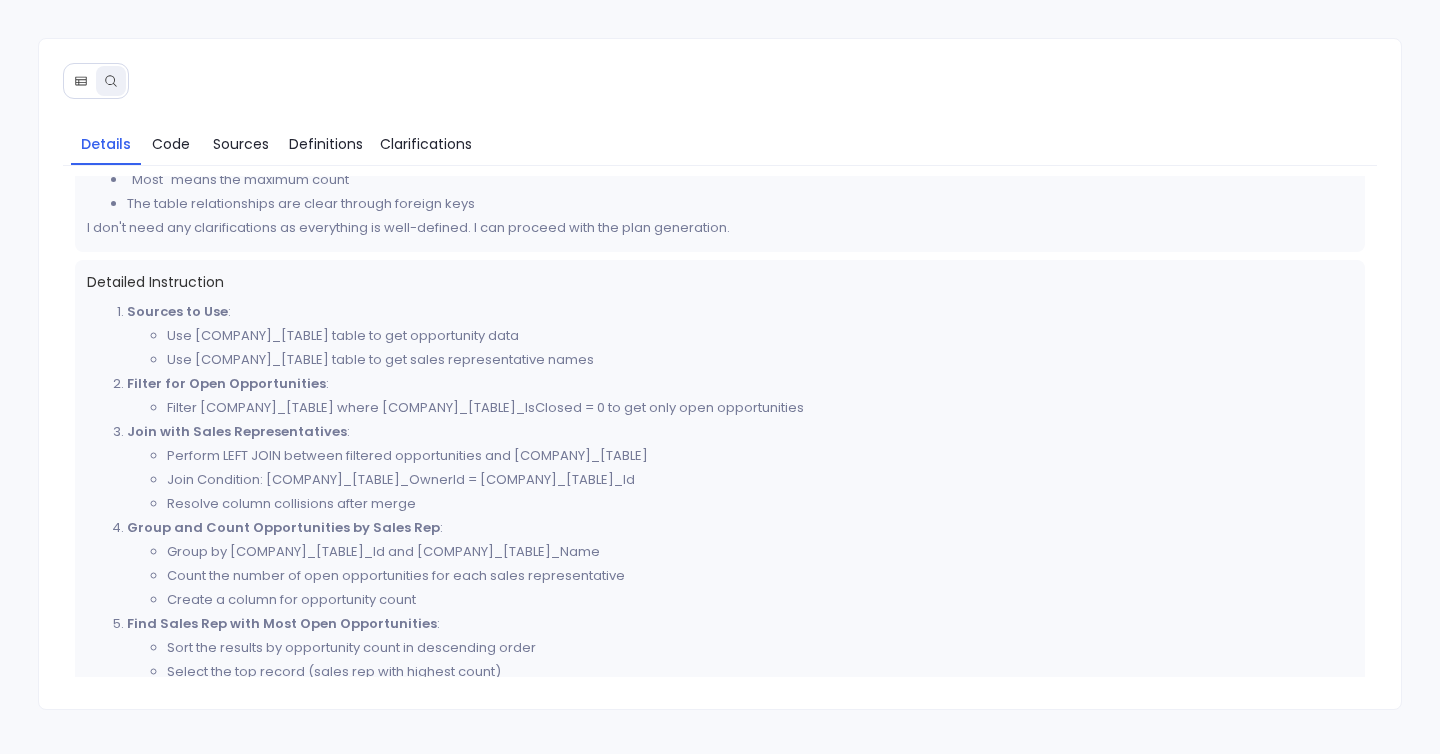 click on "Perform LEFT JOIN between filtered opportunities and [COMPANY]_[TABLE]" at bounding box center (760, 456) 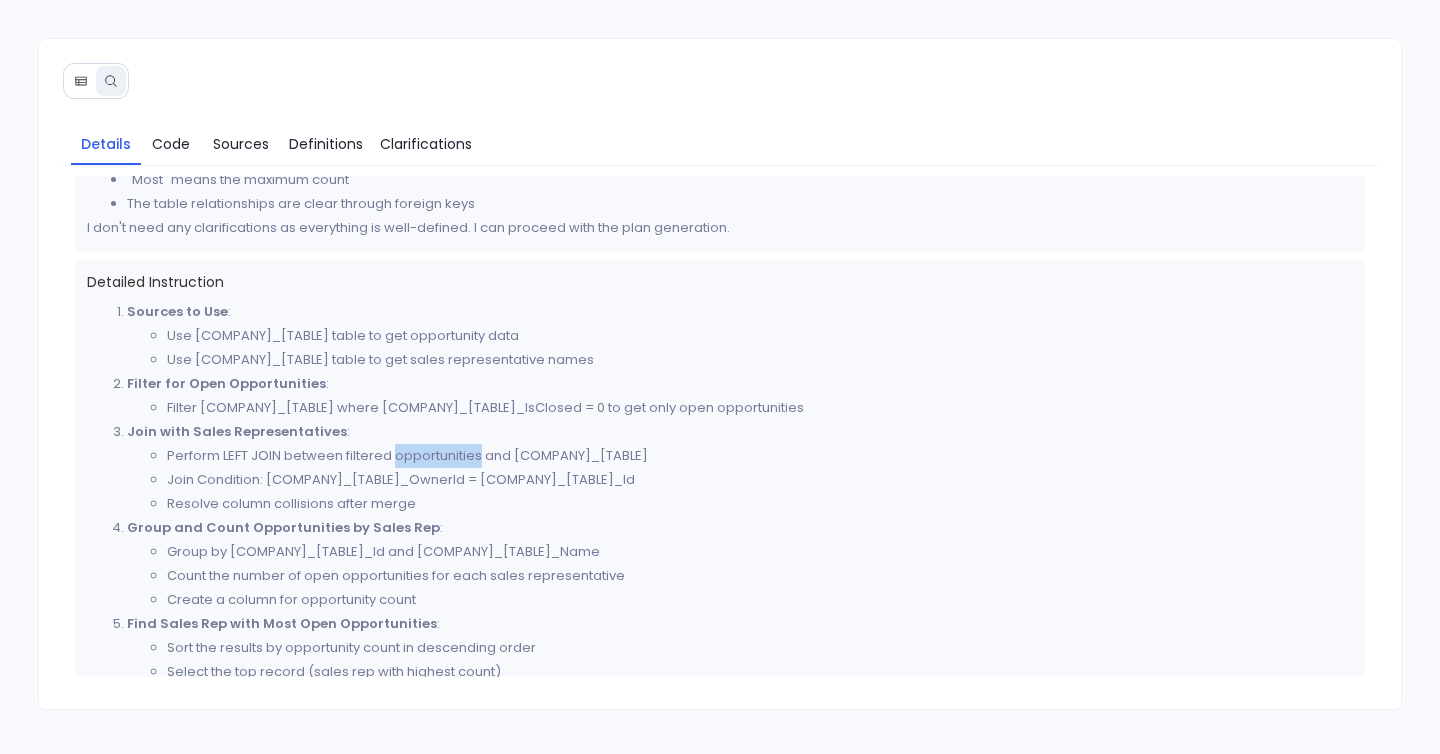 click on "Perform LEFT JOIN between filtered opportunities and [COMPANY]_[TABLE]" at bounding box center (760, 456) 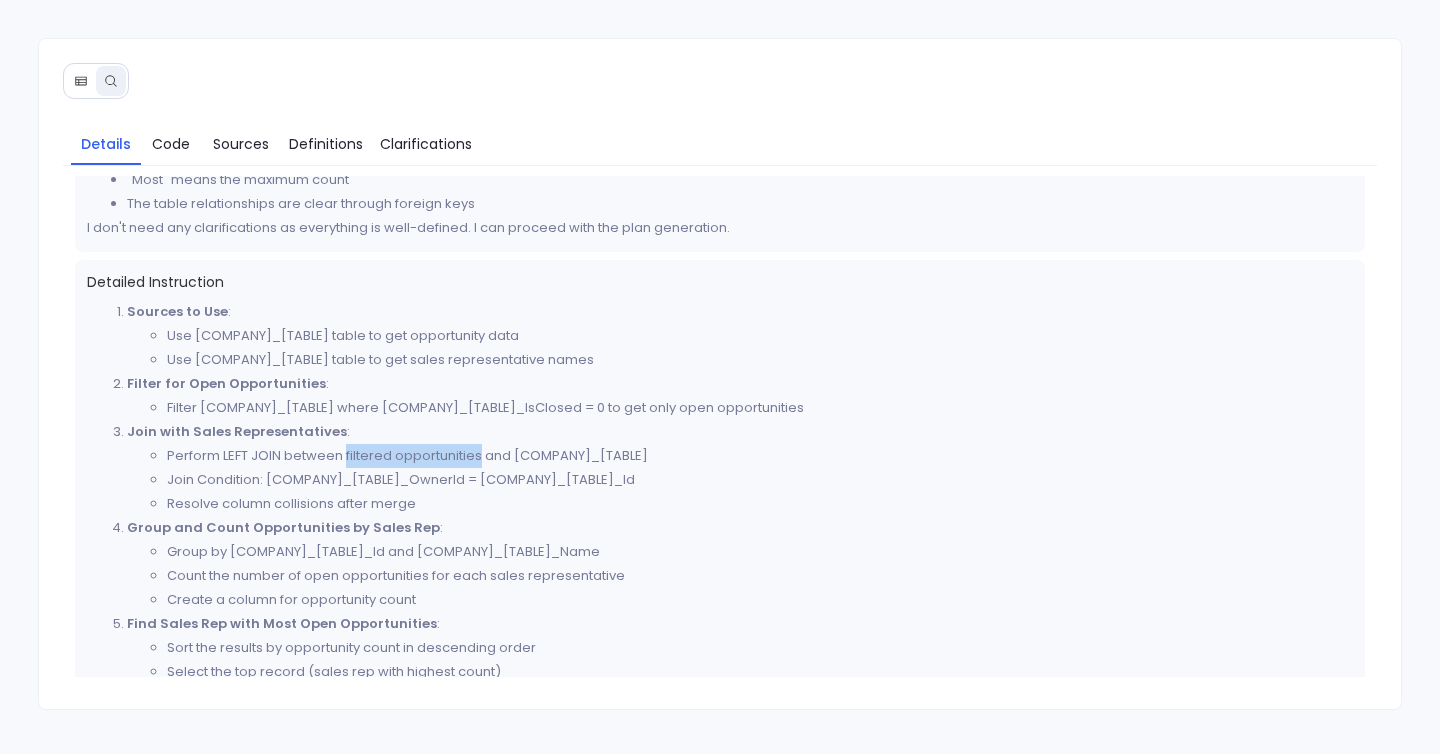 click on "Perform LEFT JOIN between filtered opportunities and [COMPANY]_[TABLE]" at bounding box center [760, 456] 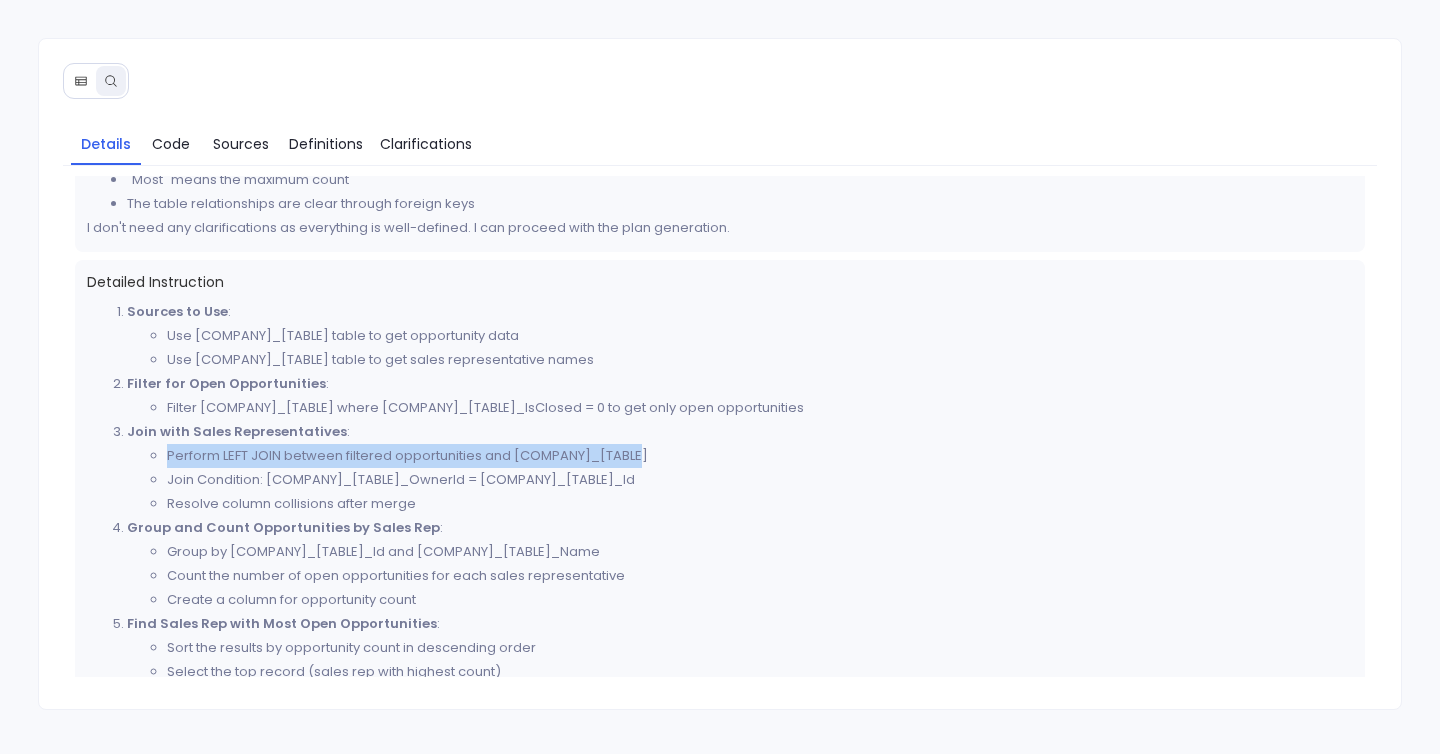 drag, startPoint x: 168, startPoint y: 458, endPoint x: 665, endPoint y: 446, distance: 497.14484 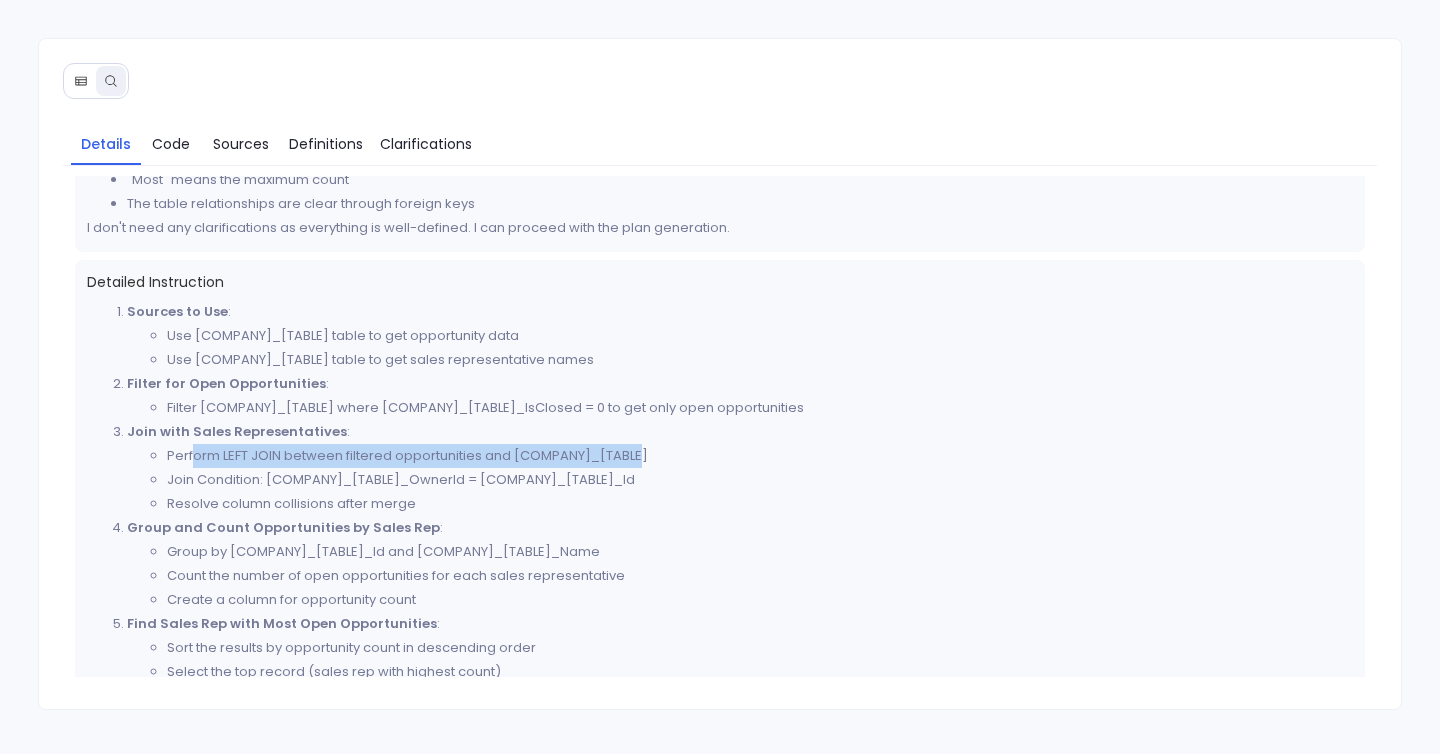 click on "Perform LEFT JOIN between filtered opportunities and [COMPANY]_[TABLE]" at bounding box center [760, 456] 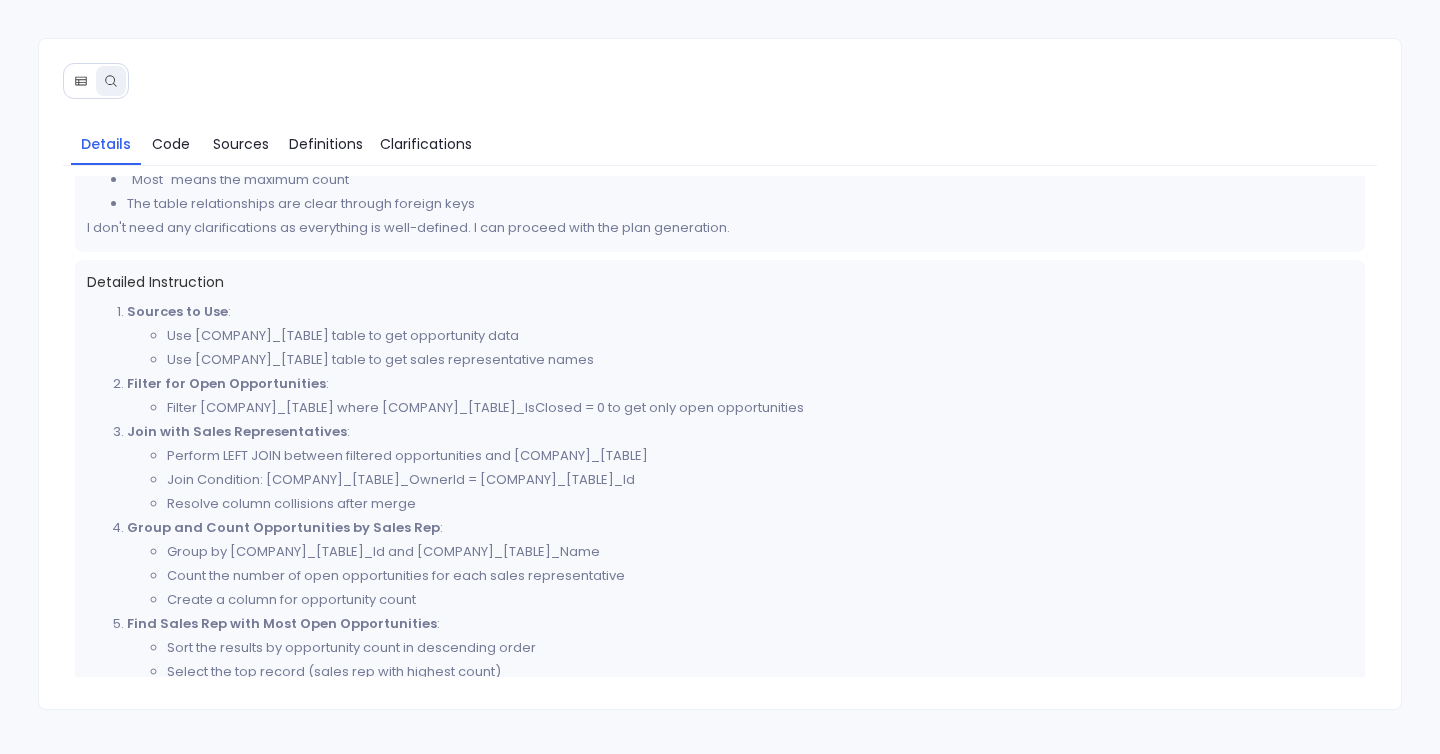 click on "Join Condition: [COMPANY]_[TABLE]_OwnerId = [COMPANY]_[TABLE]_Id" at bounding box center (760, 480) 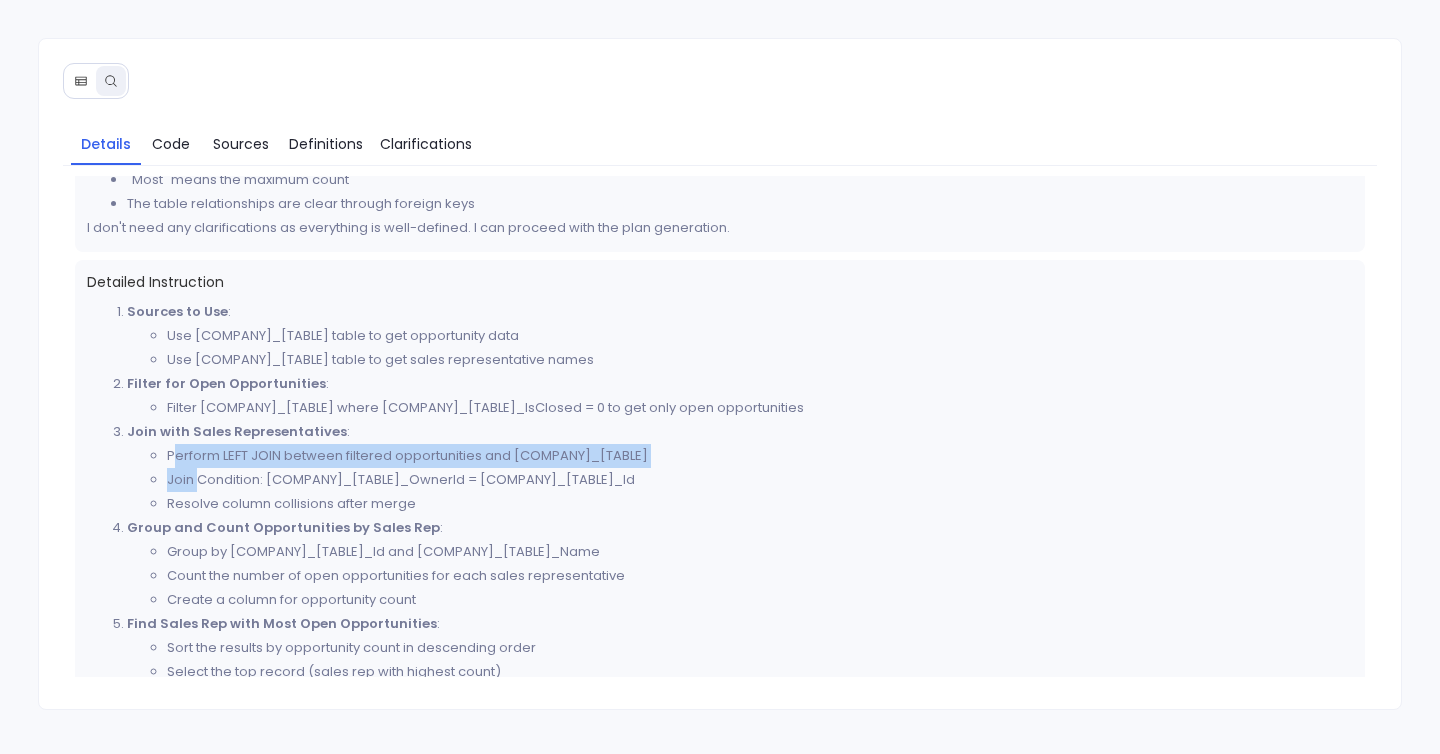 click on "Perform LEFT JOIN between filtered opportunities and [COMPANY]_[TABLE]" at bounding box center [760, 456] 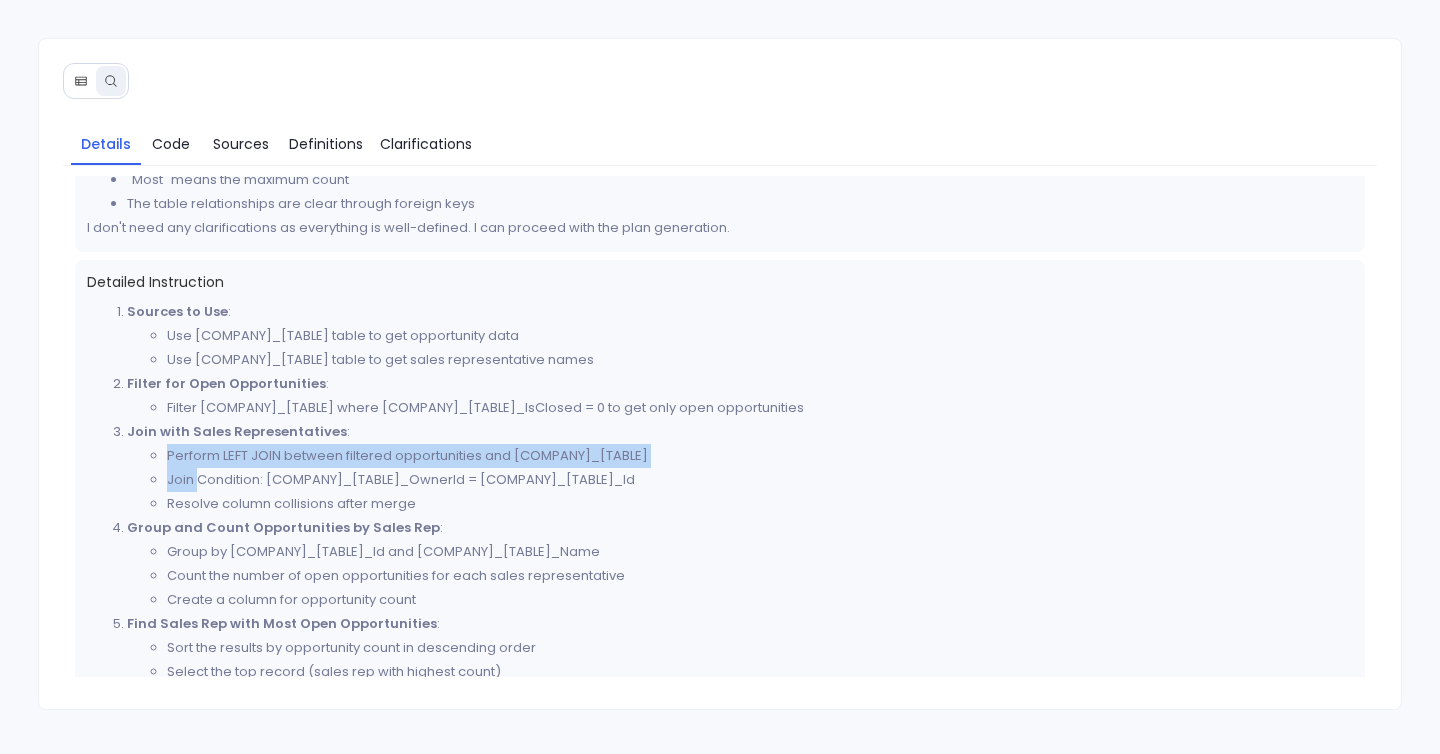 click on "Perform LEFT JOIN between filtered opportunities and [COMPANY]_[TABLE]" at bounding box center [760, 456] 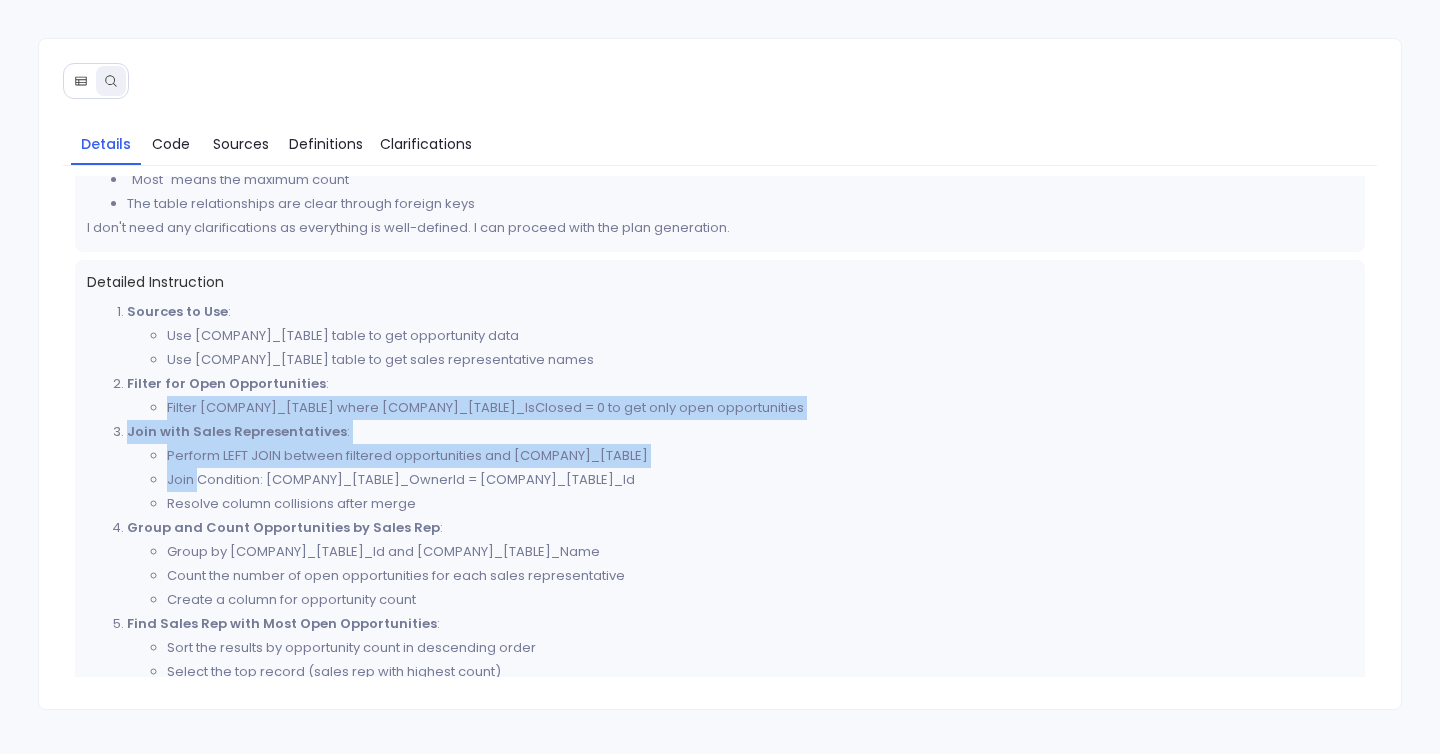drag, startPoint x: 169, startPoint y: 456, endPoint x: 117, endPoint y: 407, distance: 71.44928 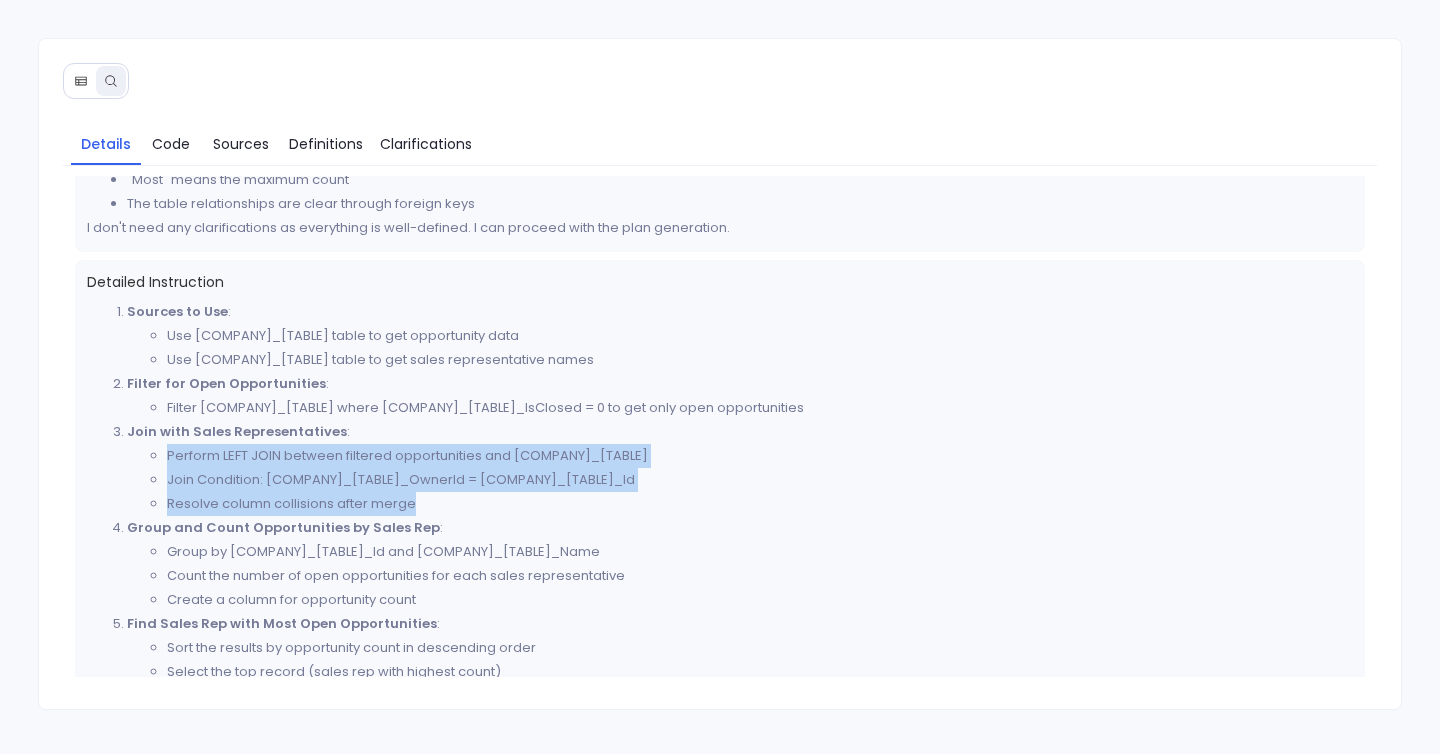 drag, startPoint x: 163, startPoint y: 461, endPoint x: 675, endPoint y: 496, distance: 513.1949 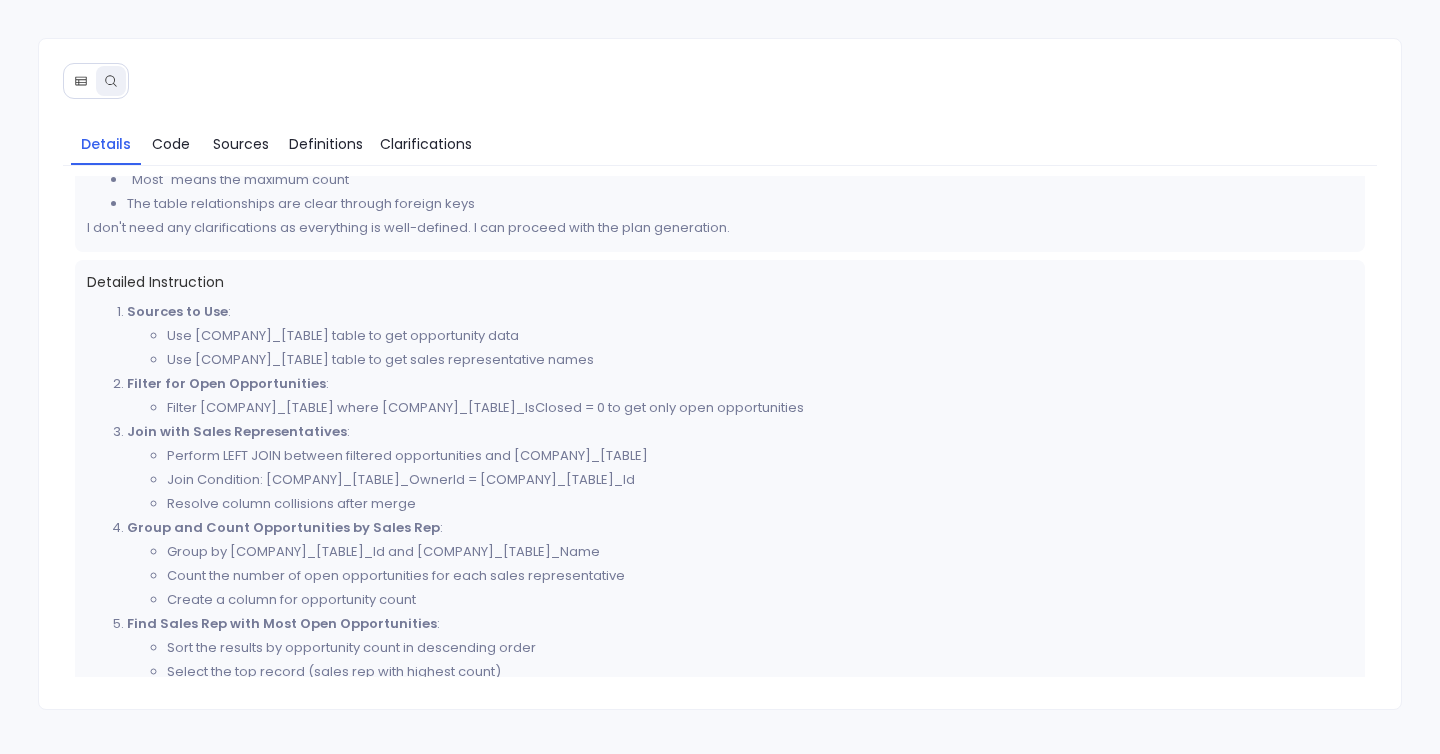 drag, startPoint x: 169, startPoint y: 453, endPoint x: 654, endPoint y: 474, distance: 485.45444 